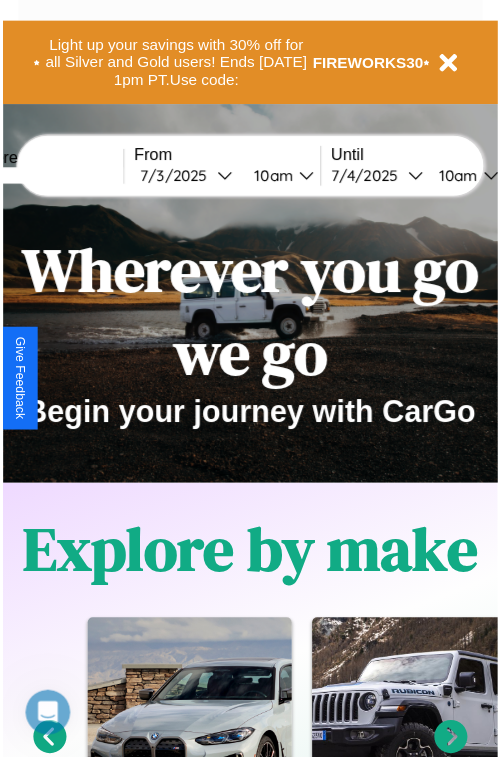scroll, scrollTop: 0, scrollLeft: 0, axis: both 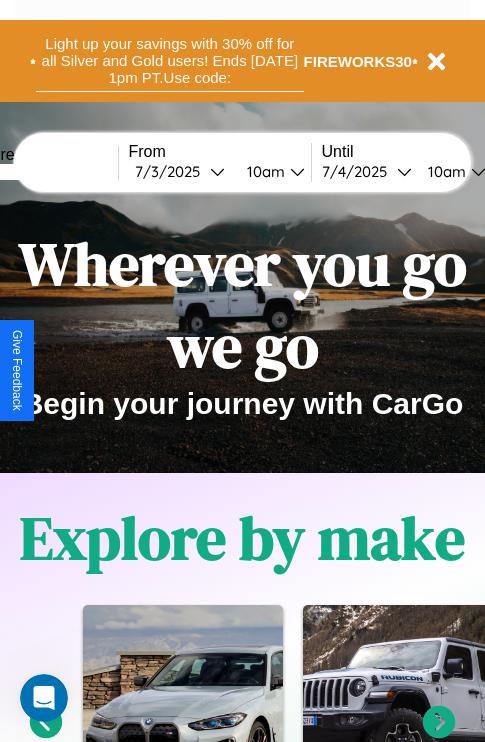 click on "Light up your savings with 30% off for all Silver and Gold users! Ends 8/1 at 1pm PT.  Use code:" at bounding box center (170, 61) 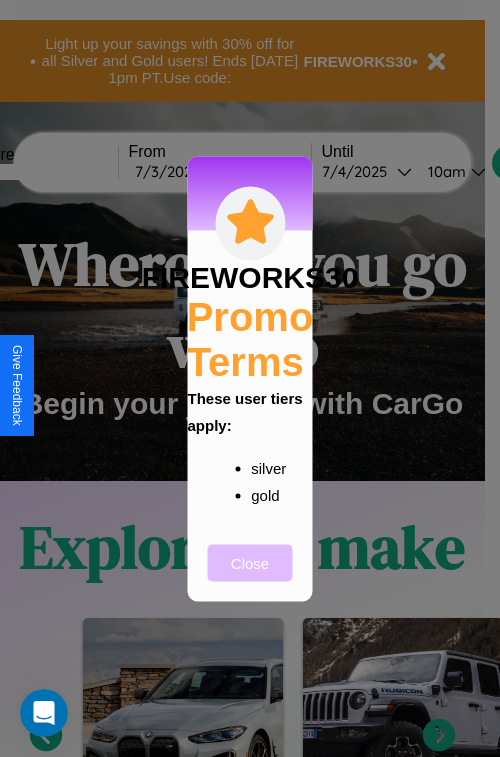 click on "Close" at bounding box center [250, 562] 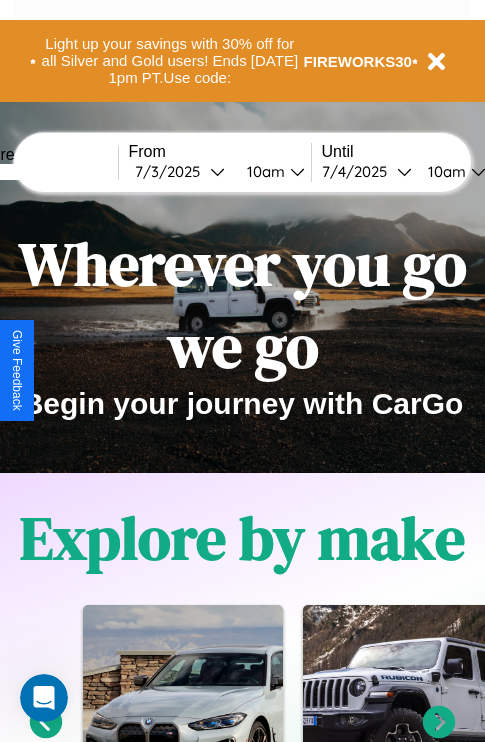 click at bounding box center [43, 172] 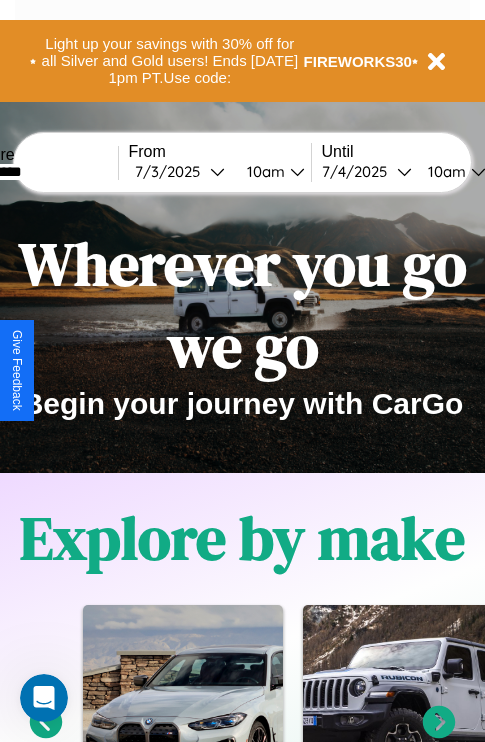 type on "*********" 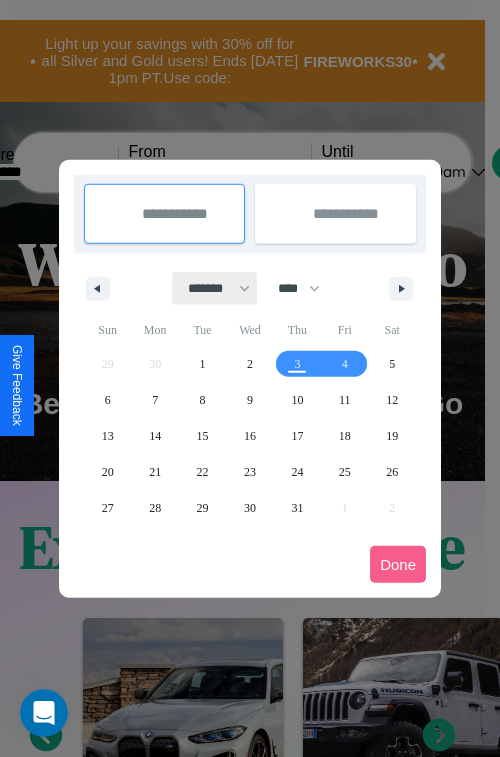 click on "******* ******** ***** ***** *** **** **** ****** ********* ******* ******** ********" at bounding box center (215, 288) 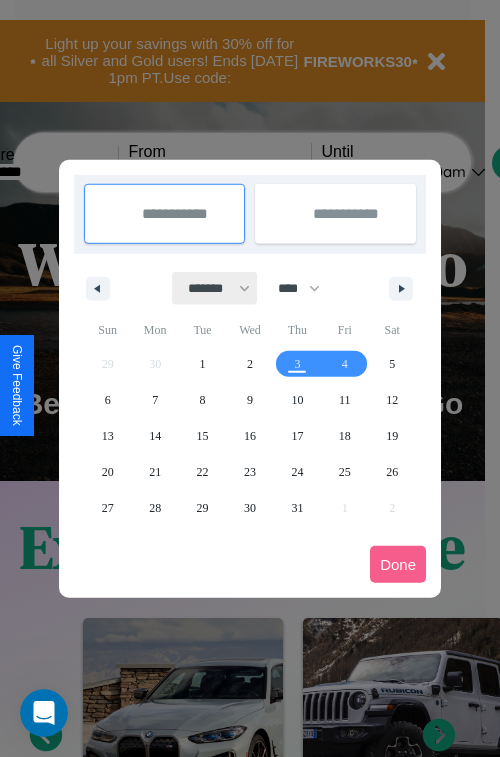 select on "**" 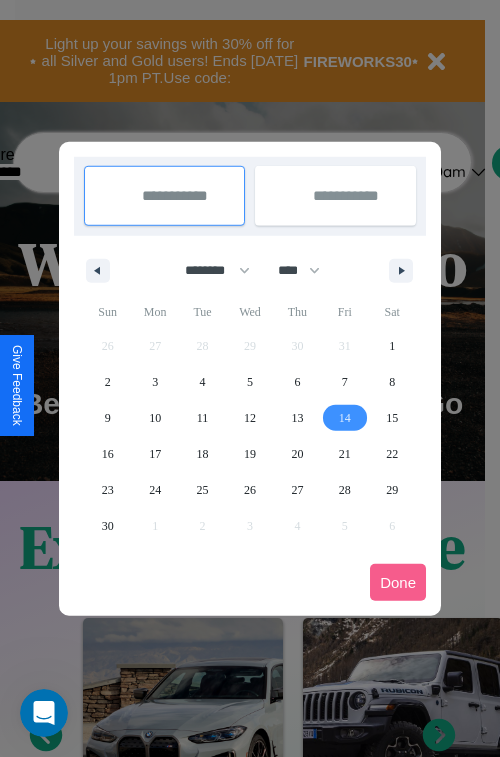 click on "14" at bounding box center (345, 418) 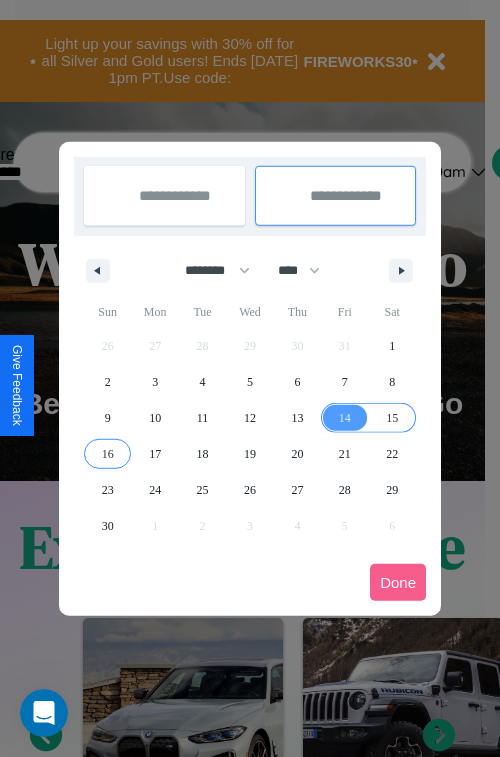 click on "16" at bounding box center (108, 454) 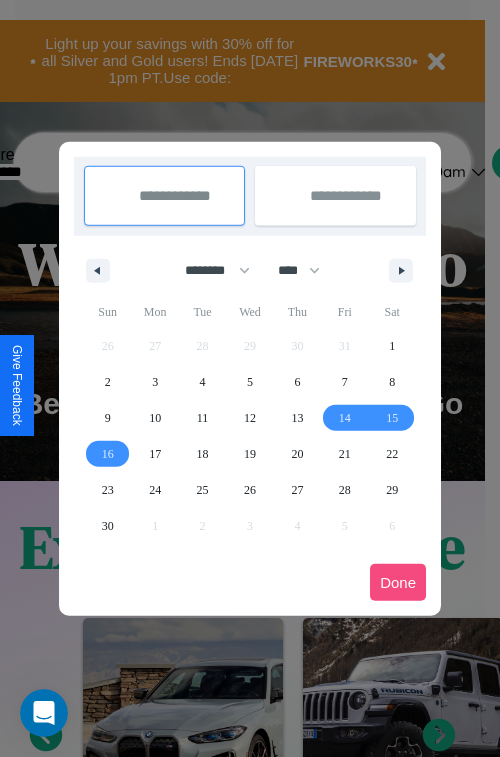 click on "Done" at bounding box center (398, 582) 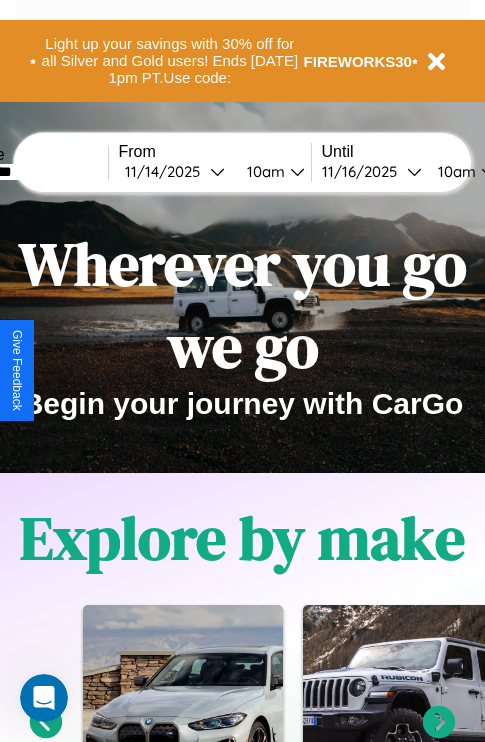 click on "10am" at bounding box center (263, 171) 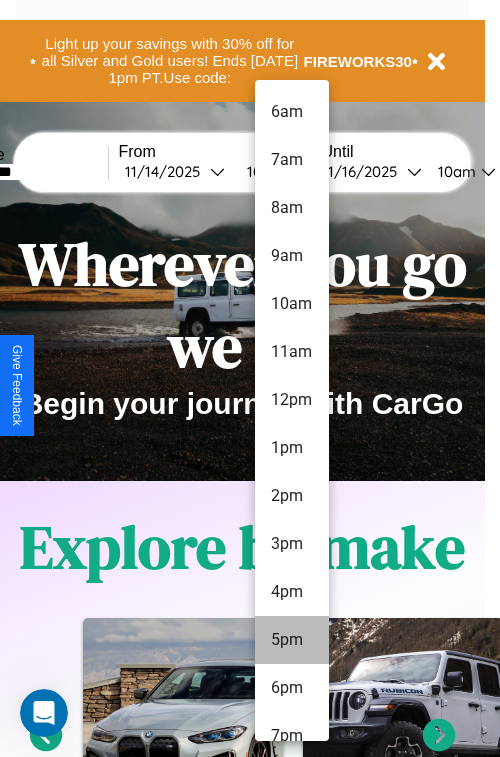 click on "5pm" at bounding box center (292, 640) 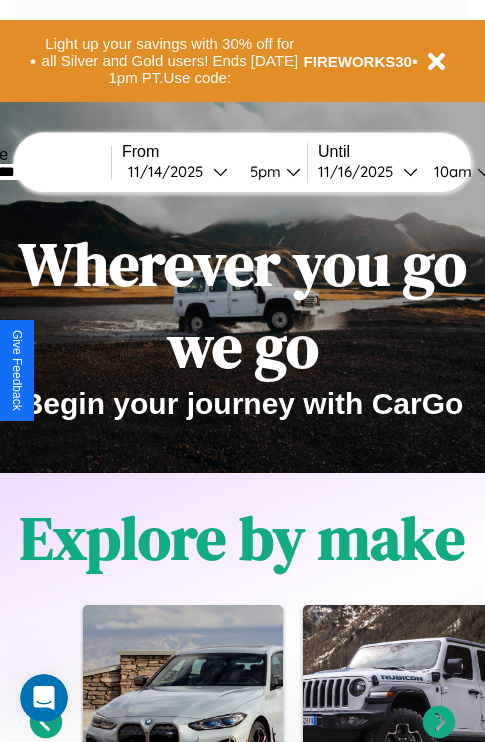 click on "10am" at bounding box center (450, 171) 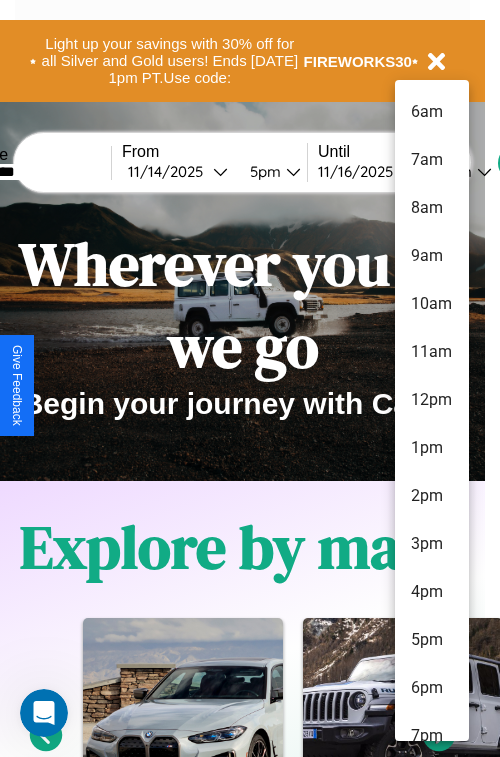 scroll, scrollTop: 211, scrollLeft: 0, axis: vertical 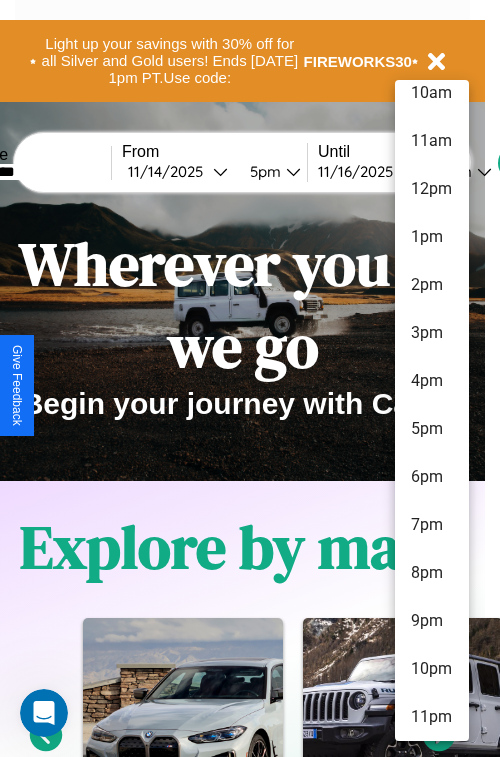 click on "11pm" at bounding box center [432, 717] 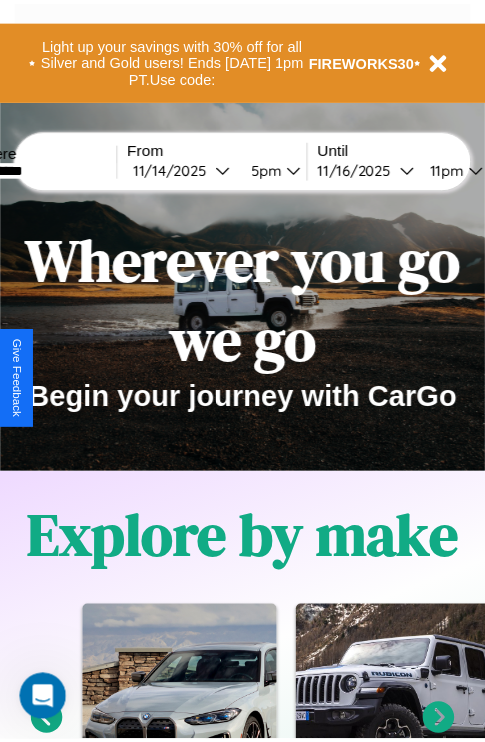 scroll, scrollTop: 0, scrollLeft: 72, axis: horizontal 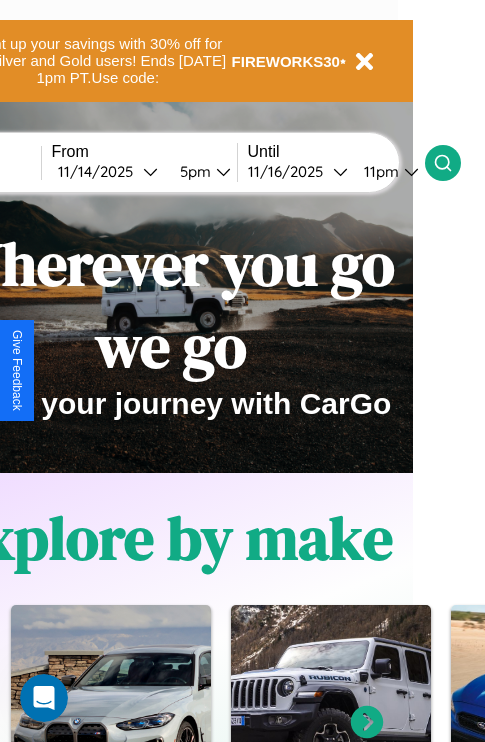 click 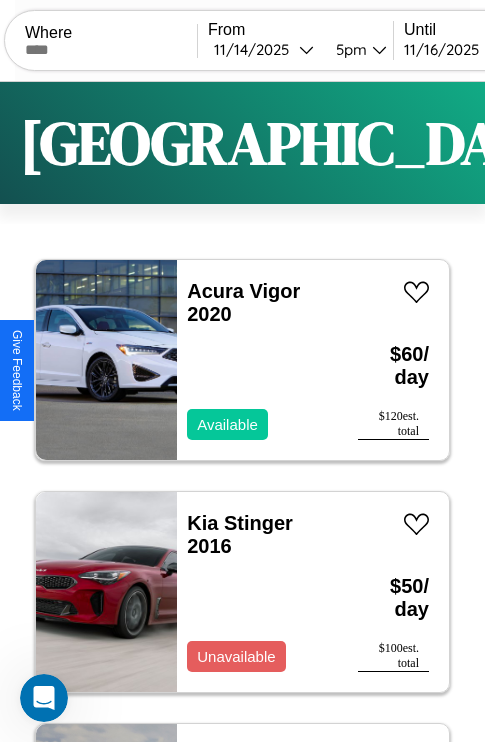 scroll, scrollTop: 95, scrollLeft: 0, axis: vertical 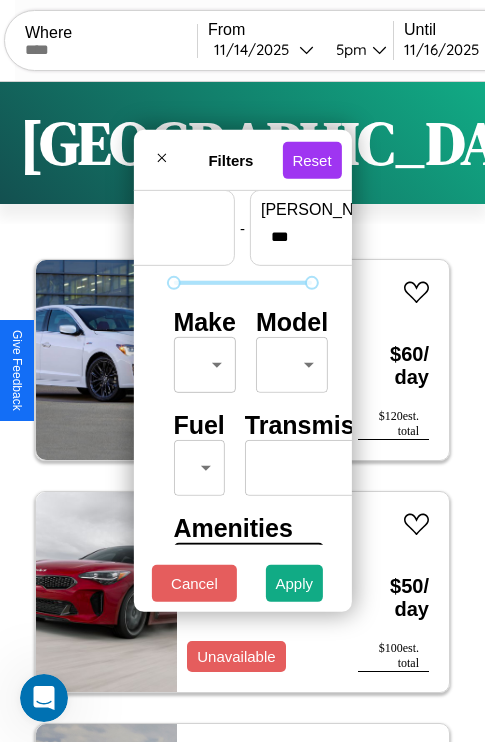 click on "CarGo Where From 11 / 14 / 2025 5pm Until 11 / 16 / 2025 11pm Become a Host Login Sign Up Amsterdam Filters 141  cars in this area These cars can be picked up in this city. Acura   Vigor   2020 Available $ 60  / day $ 120  est. total Kia   Stinger   2016 Unavailable $ 50  / day $ 100  est. total BMW   K 1100 RS   2019 Available $ 140  / day $ 280  est. total Bentley   Continental   2020 Available $ 180  / day $ 360  est. total BMW   335xi   2014 Available $ 170  / day $ 340  est. total Mazda   MX-3   2022 Available $ 110  / day $ 220  est. total Bentley   Brooklands   2019 Unavailable $ 60  / day $ 120  est. total GMC   GMT-400   2024 Unavailable $ 110  / day $ 220  est. total Chevrolet   Bolt Incomplete   2014 Available $ 160  / day $ 320  est. total Ferrari   12Cilindri   2020 Available $ 160  / day $ 320  est. total Ferrari   488 GTS   2021 Unavailable $ 200  / day $ 400  est. total Volvo   940 Series   2022 Available $ 160  / day $ 320  est. total Mazda   RX-8   2014 Available $ 170  / day $ 340 Ford" at bounding box center (242, 412) 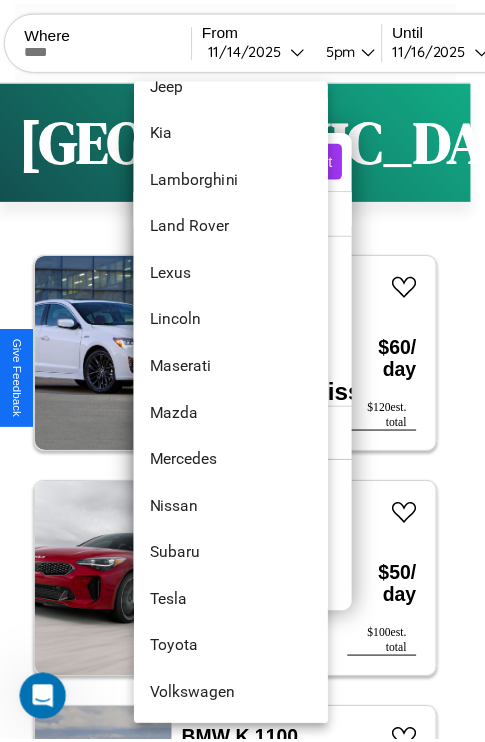 scroll, scrollTop: 1083, scrollLeft: 0, axis: vertical 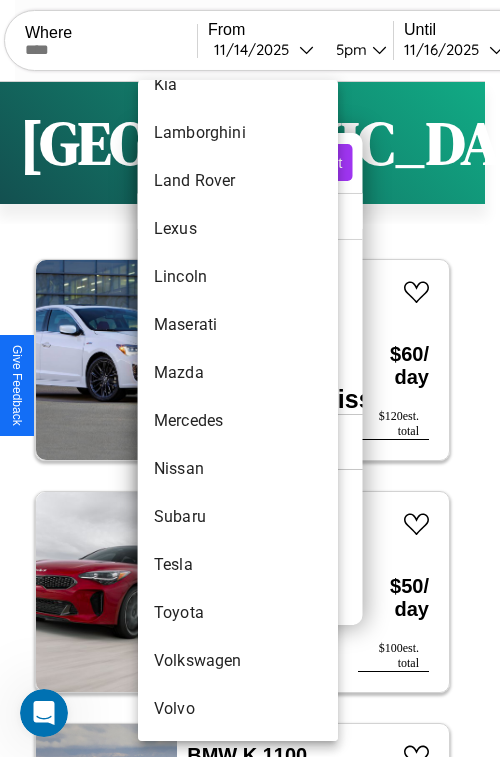 click on "Tesla" at bounding box center [238, 565] 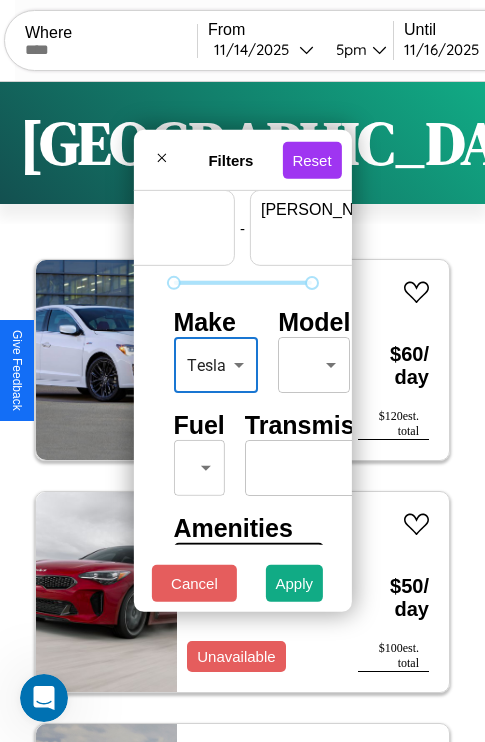 scroll, scrollTop: 59, scrollLeft: 124, axis: both 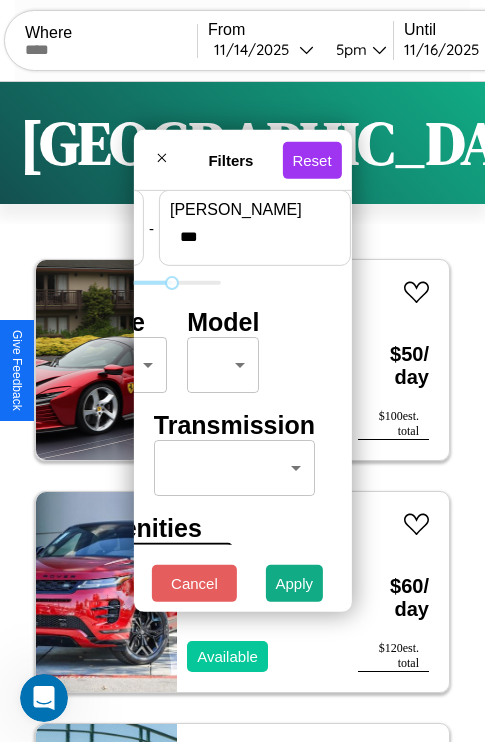 type on "***" 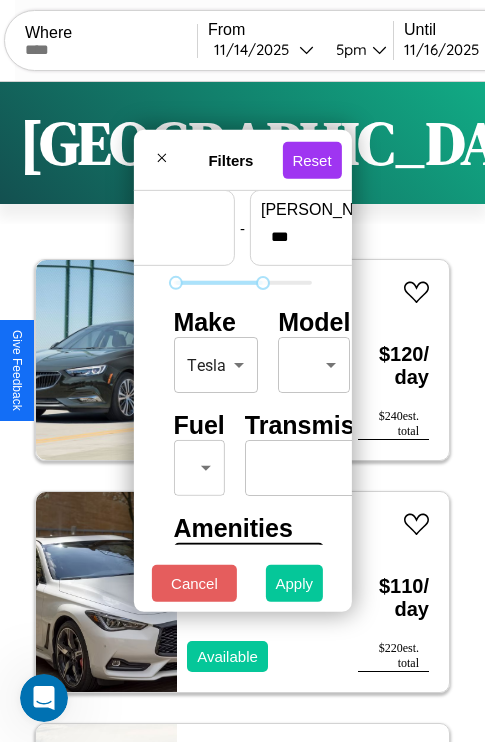 type on "**" 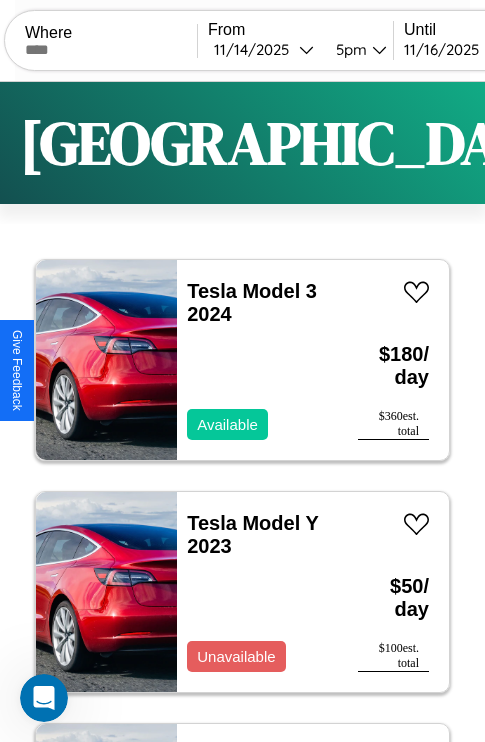 click on "Filters" at bounding box center (640, 143) 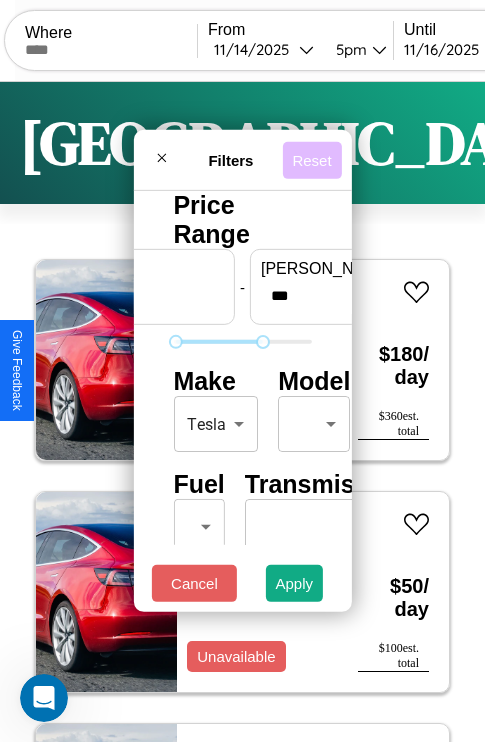 click on "Reset" at bounding box center [311, 159] 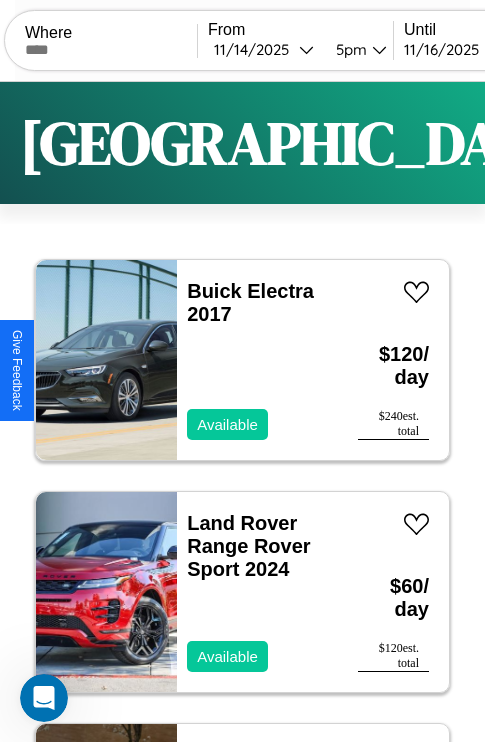 scroll, scrollTop: 89, scrollLeft: 0, axis: vertical 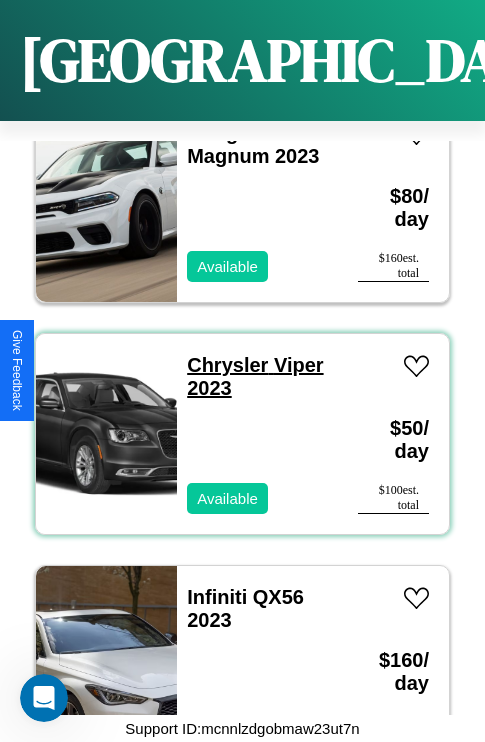 click on "Chrysler   Viper   2023" at bounding box center [255, 376] 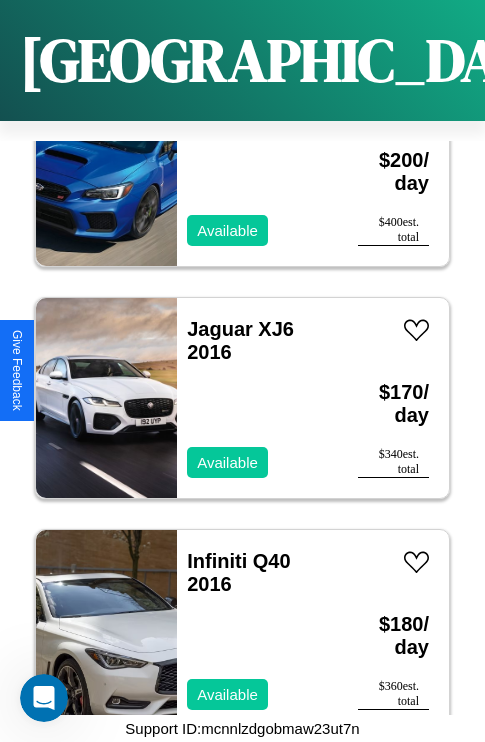 scroll, scrollTop: 26755, scrollLeft: 0, axis: vertical 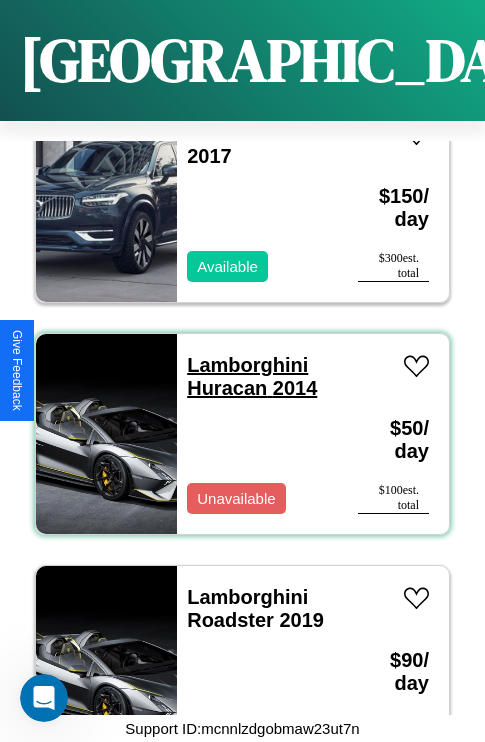 click on "Lamborghini   Huracan   2014" at bounding box center (252, 376) 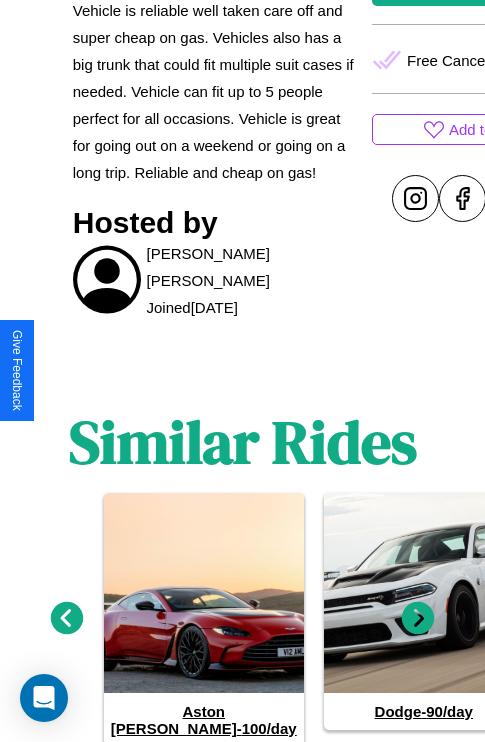 scroll, scrollTop: 909, scrollLeft: 0, axis: vertical 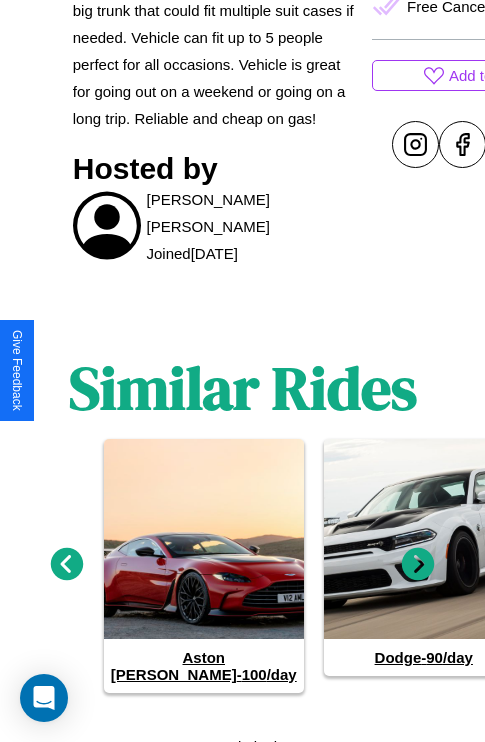 click 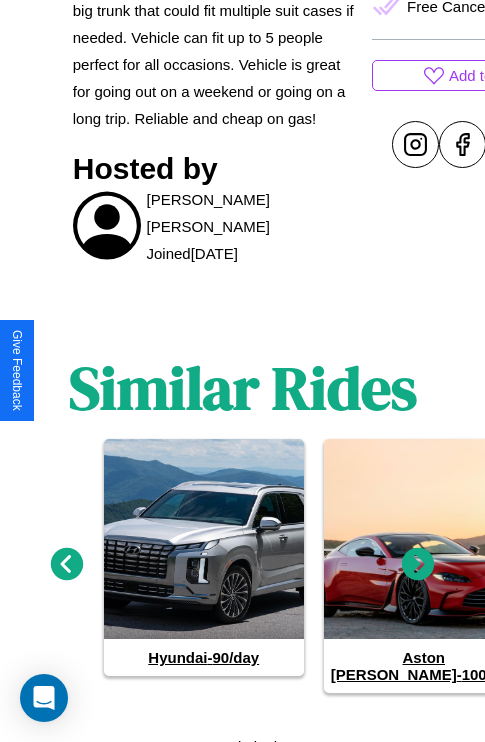 click 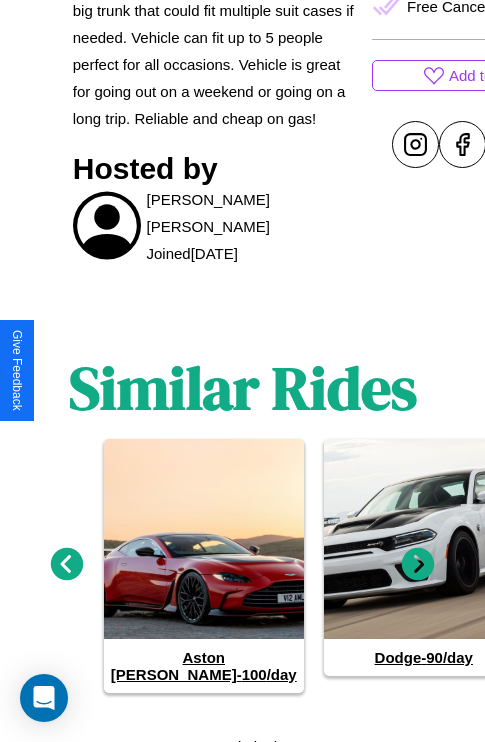 click 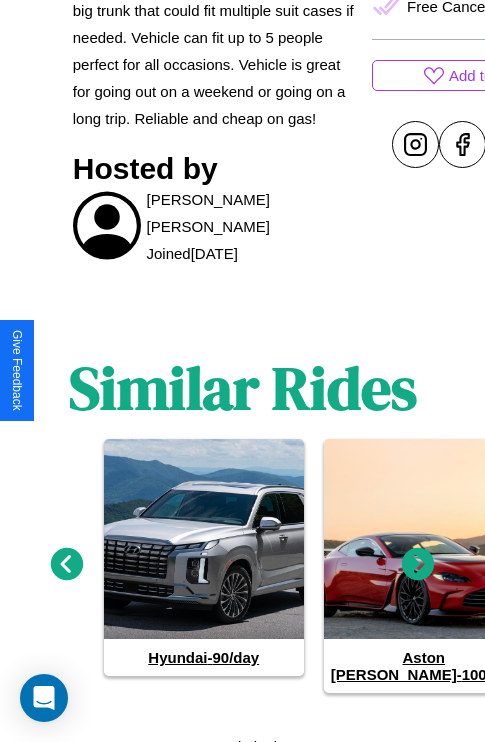 scroll, scrollTop: 499, scrollLeft: 107, axis: both 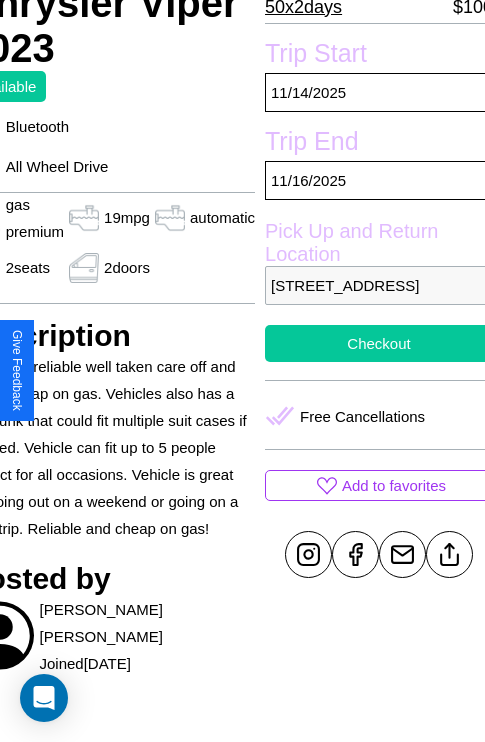 click on "Checkout" at bounding box center [379, 343] 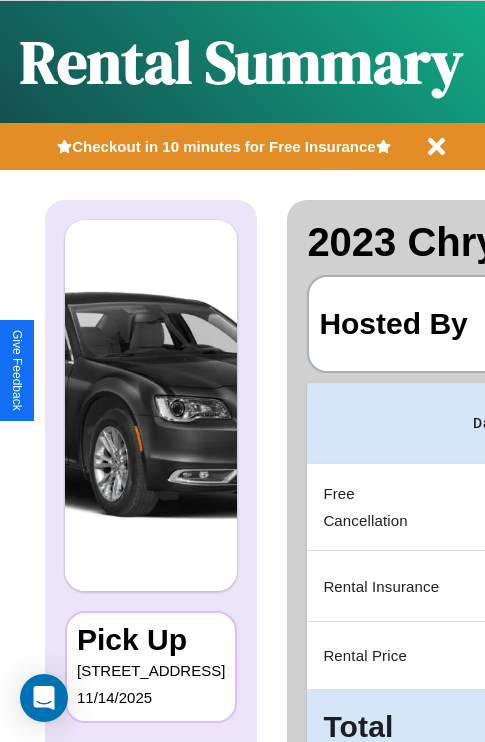 scroll, scrollTop: 0, scrollLeft: 389, axis: horizontal 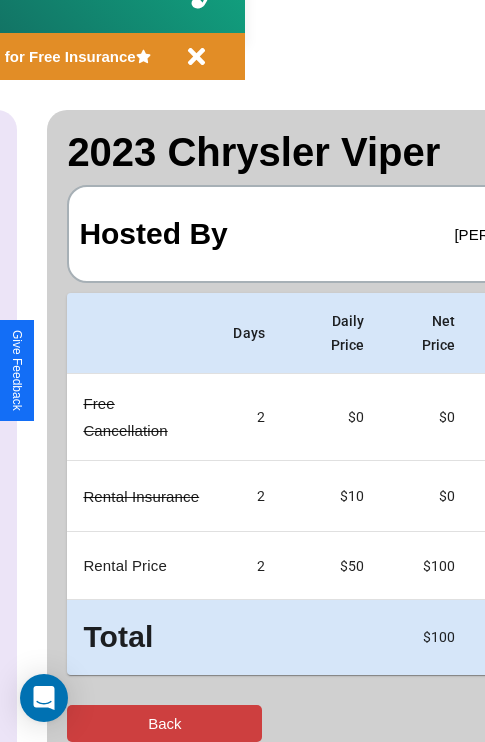 click on "Back" at bounding box center [164, 723] 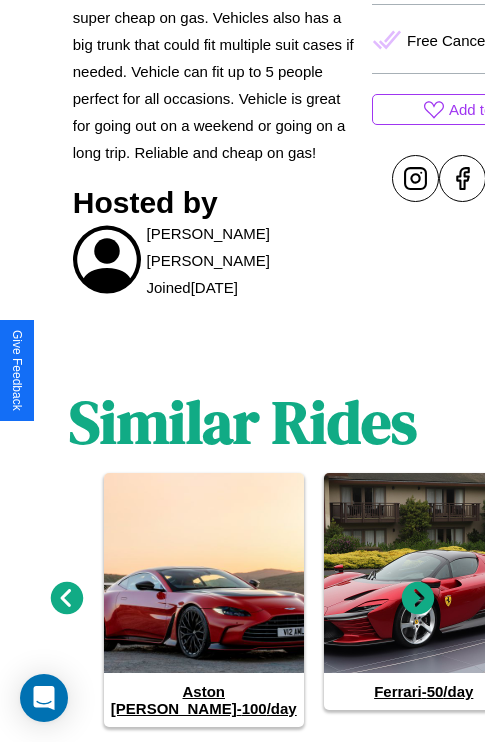 scroll, scrollTop: 909, scrollLeft: 0, axis: vertical 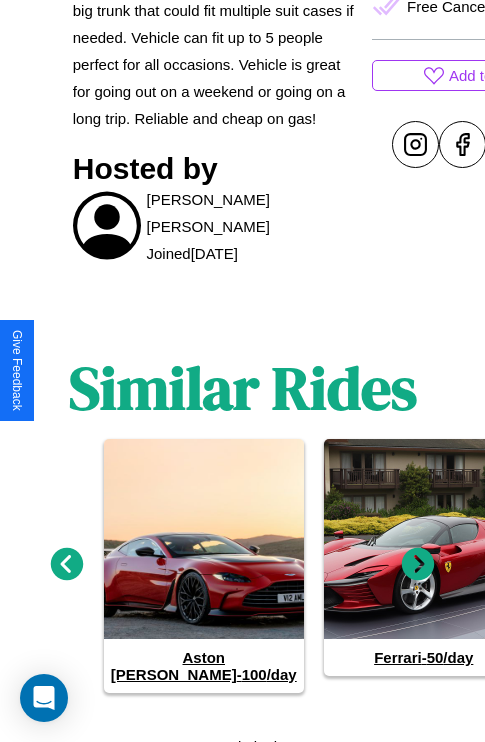 click 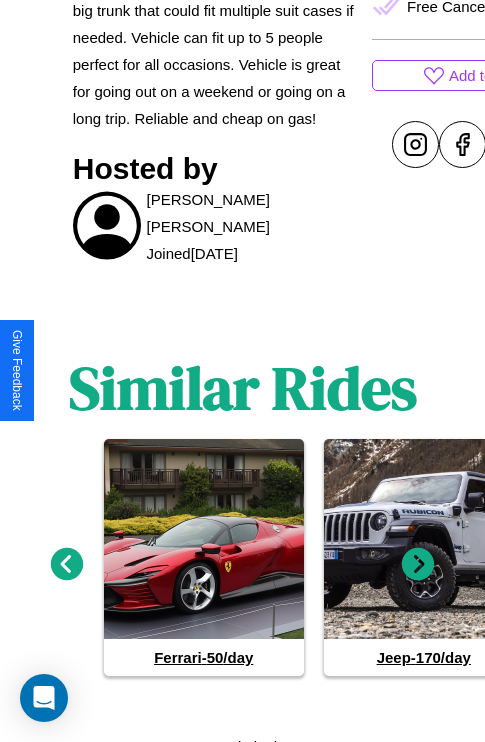 click 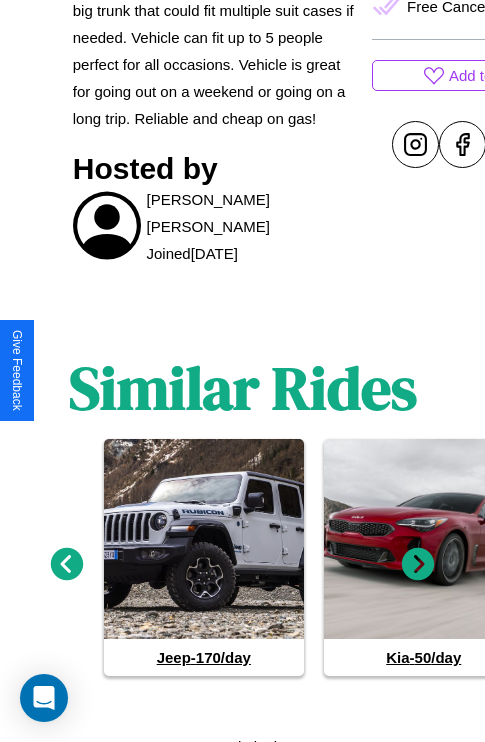 click 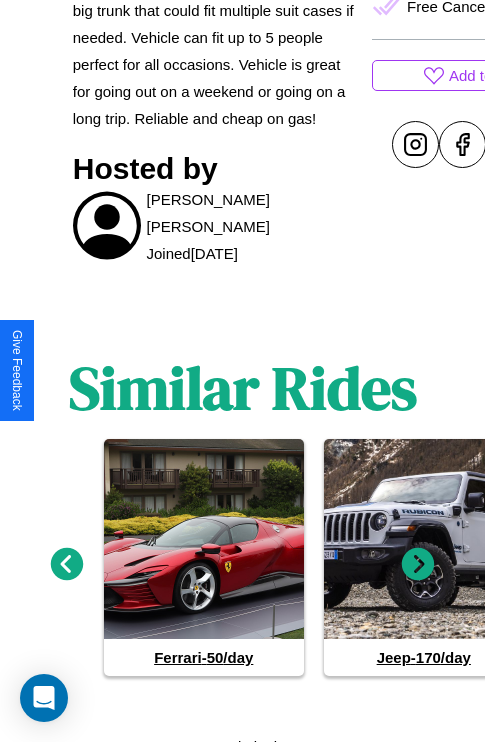 click 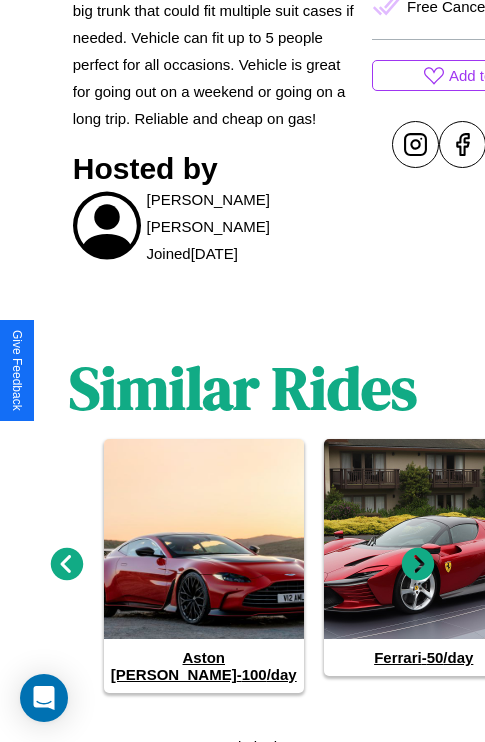 click 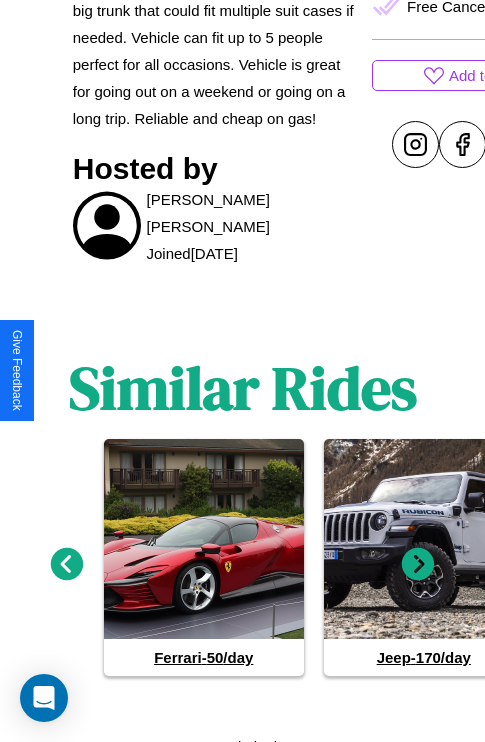 click 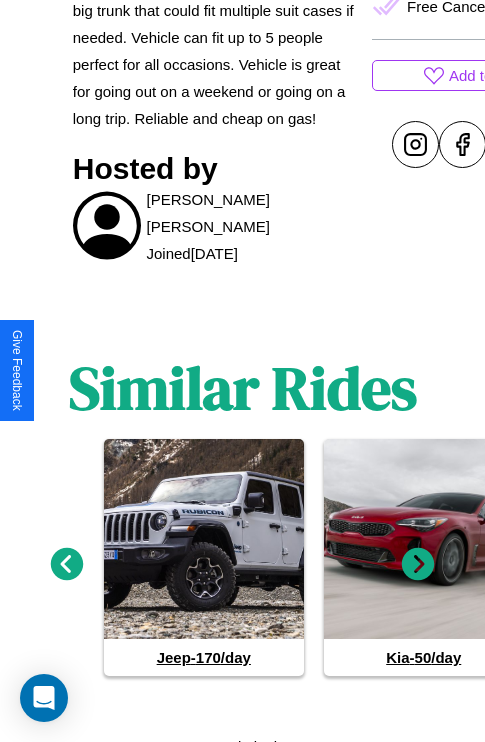 click 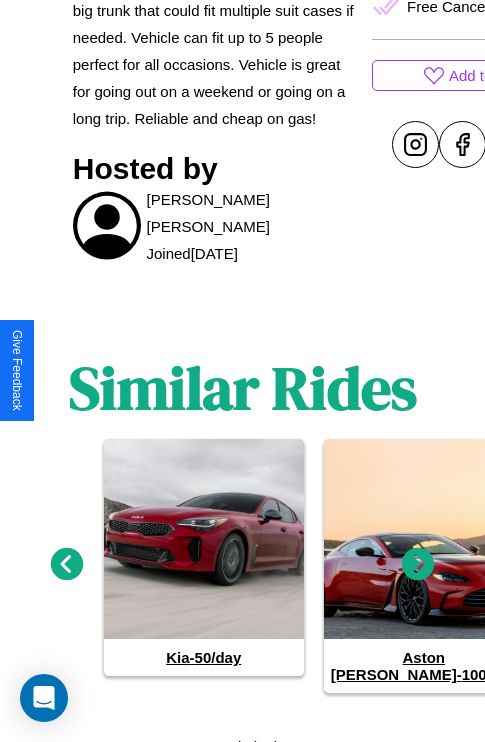 click 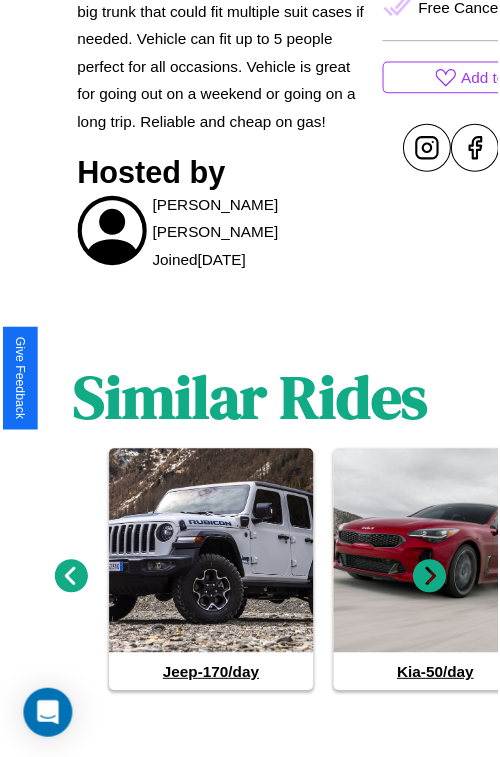 scroll, scrollTop: 641, scrollLeft: 107, axis: both 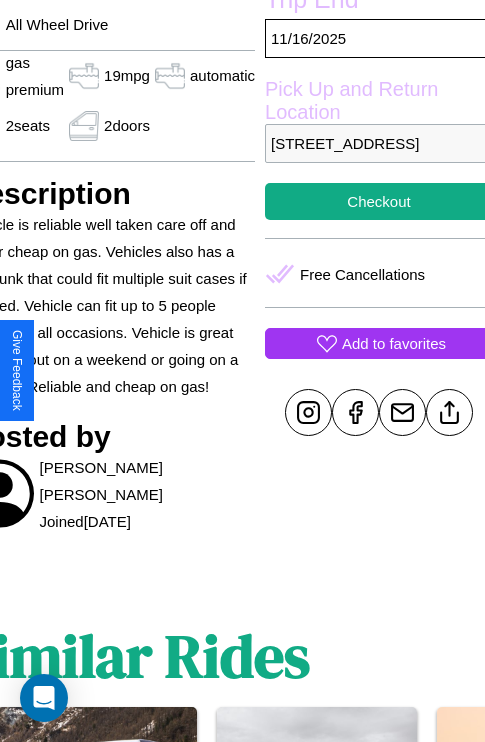 click on "Add to favorites" at bounding box center (394, 343) 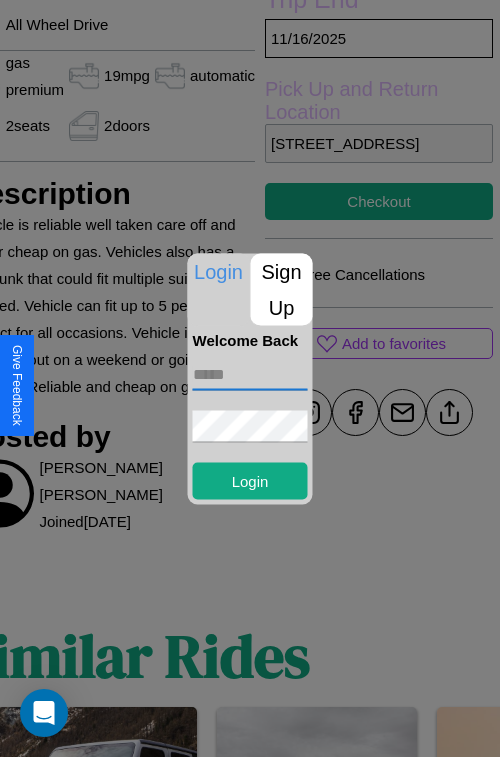 click at bounding box center (250, 374) 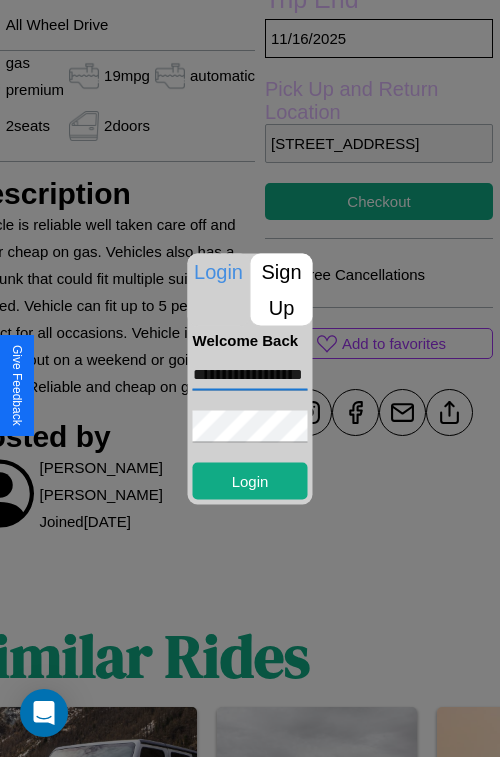 scroll, scrollTop: 0, scrollLeft: 40, axis: horizontal 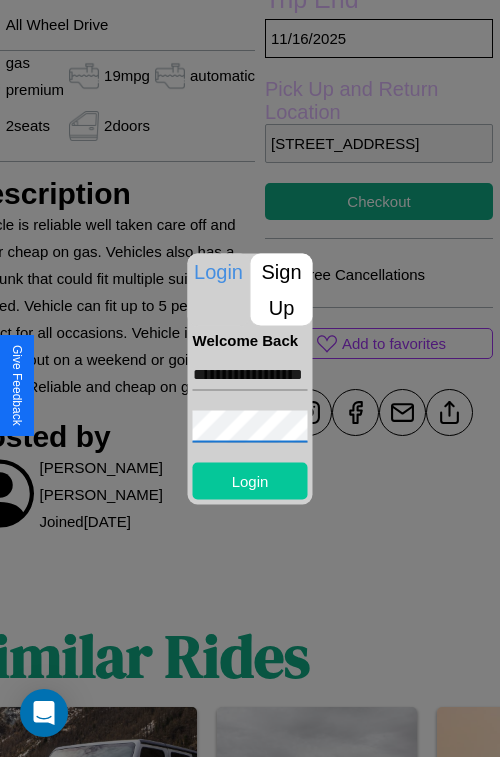 click on "Login" at bounding box center (250, 480) 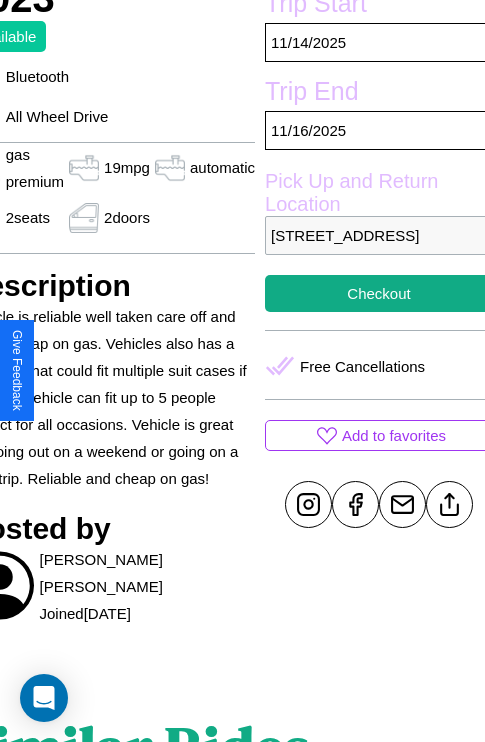 scroll, scrollTop: 499, scrollLeft: 107, axis: both 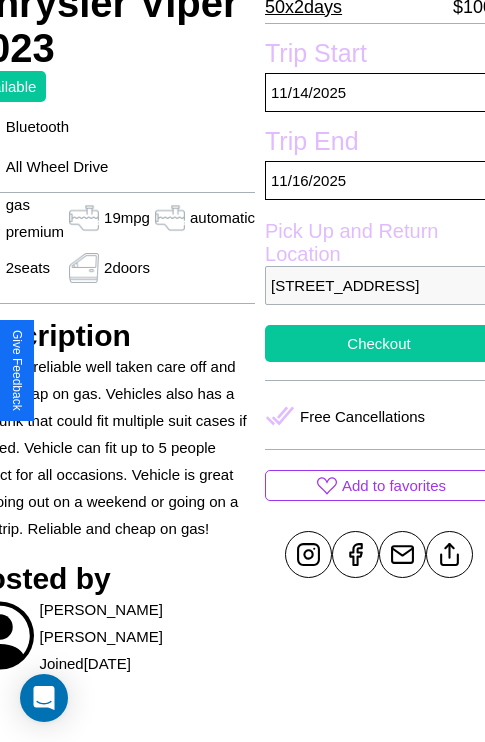 click on "Checkout" at bounding box center [379, 343] 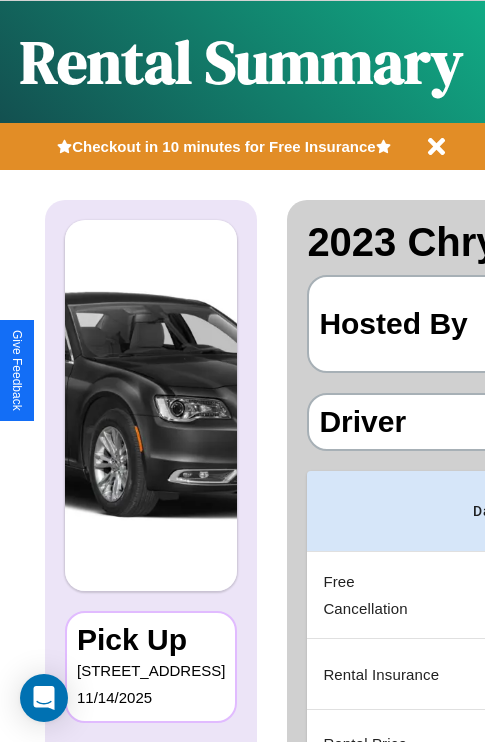 scroll, scrollTop: 0, scrollLeft: 389, axis: horizontal 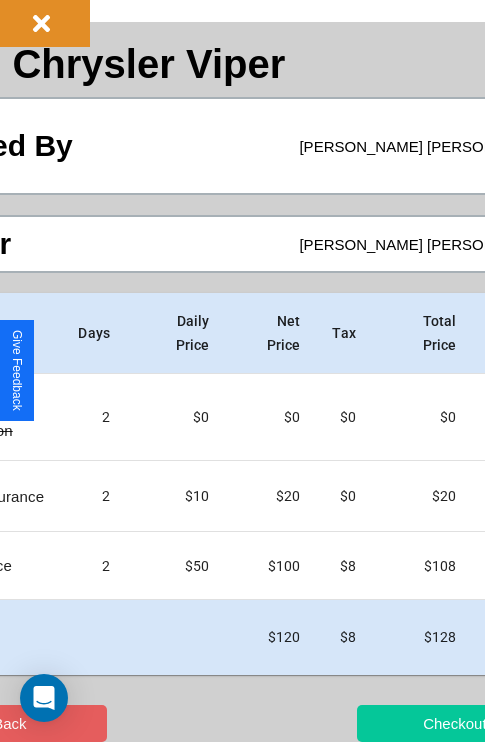 click on "Checkout" at bounding box center [454, 723] 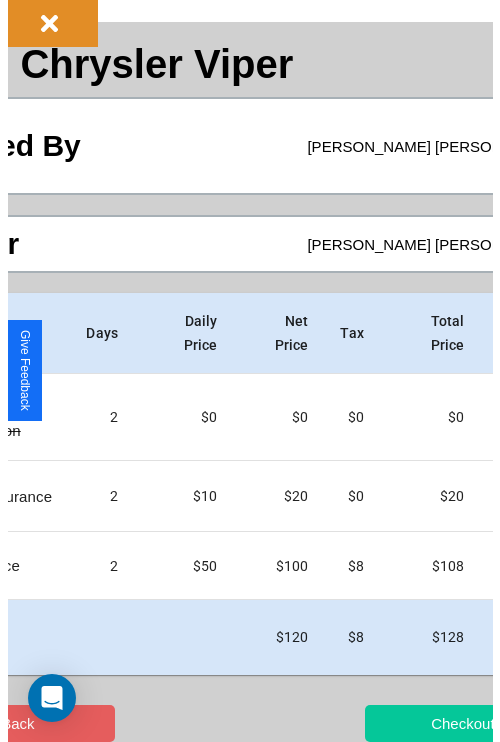 scroll, scrollTop: 0, scrollLeft: 0, axis: both 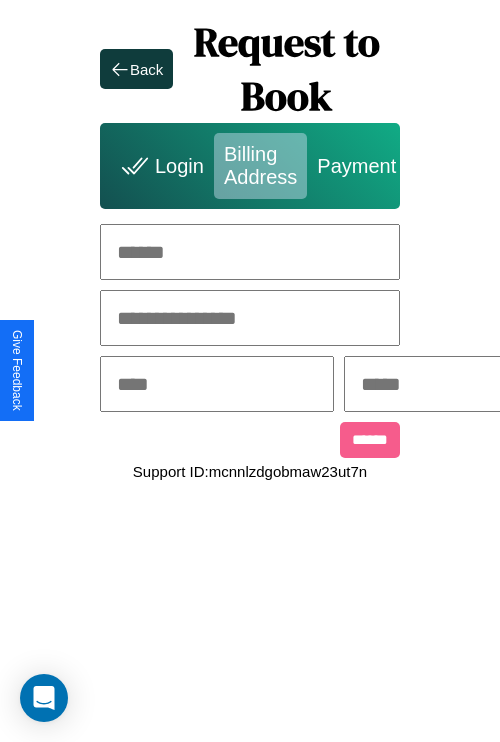 click at bounding box center (250, 252) 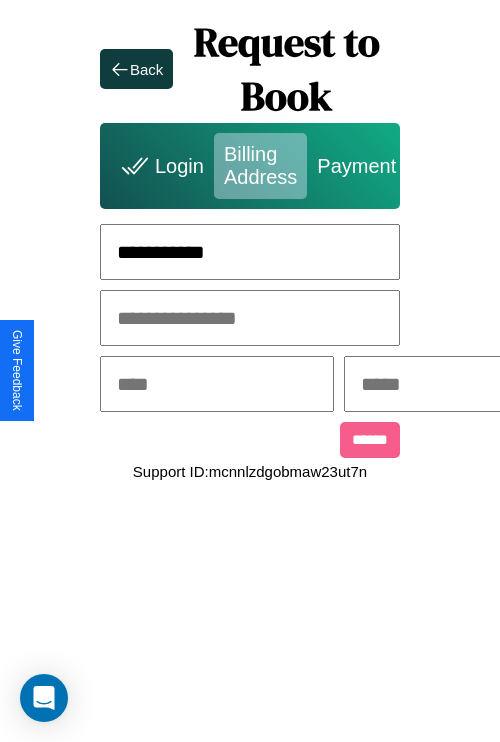 type on "**********" 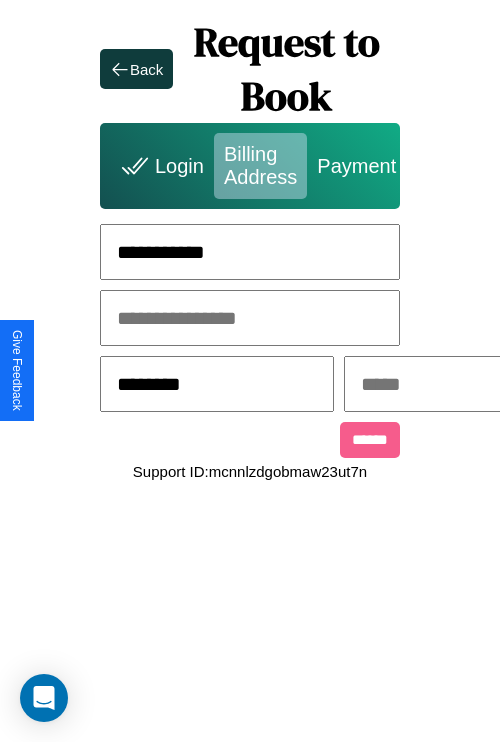 type on "********" 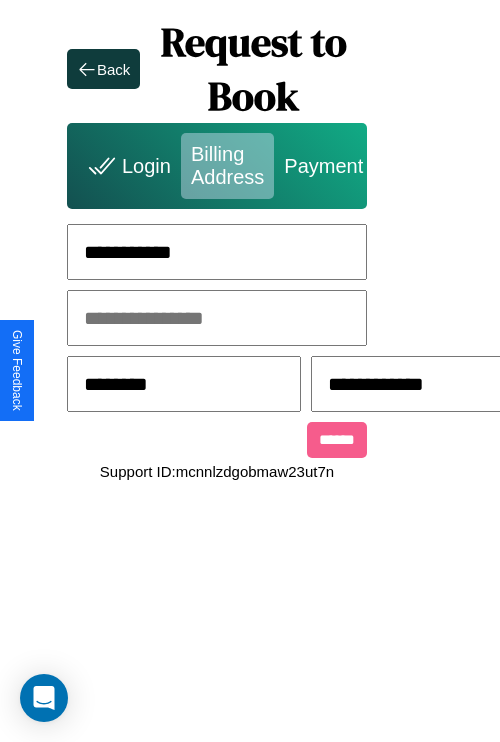 scroll, scrollTop: 0, scrollLeft: 517, axis: horizontal 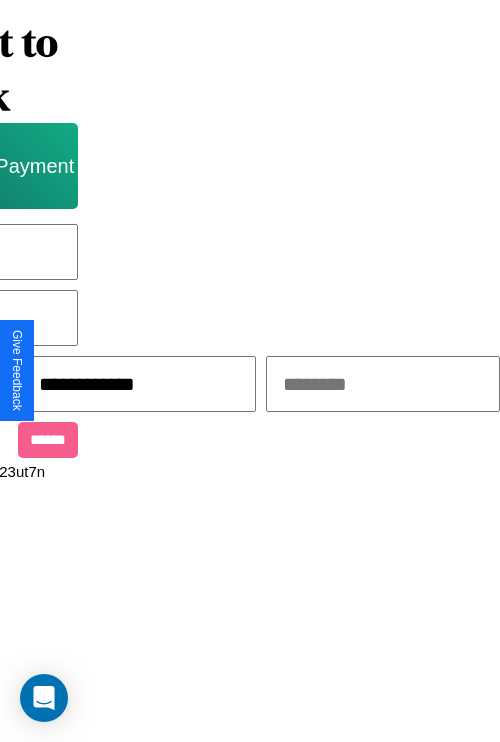 type on "**********" 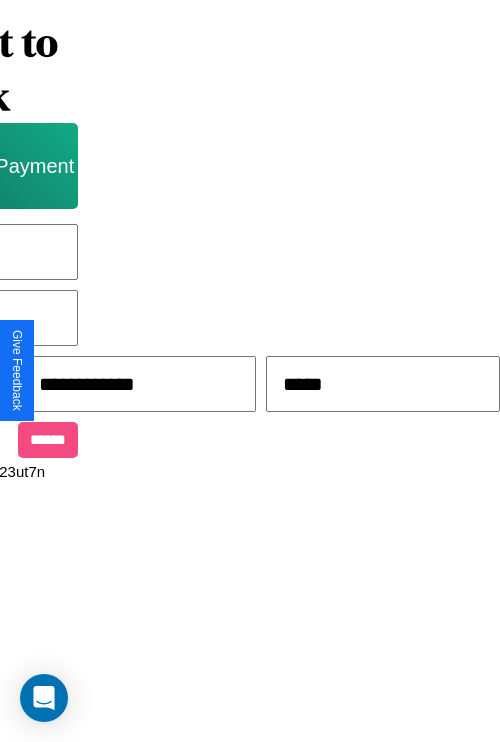 type on "*****" 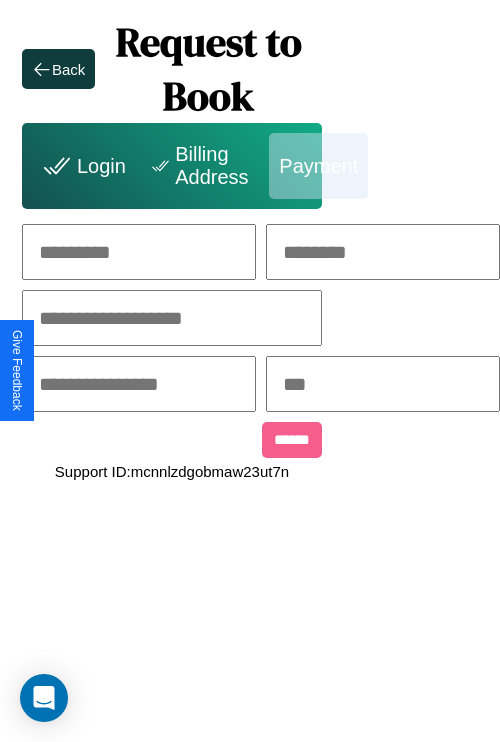 scroll, scrollTop: 0, scrollLeft: 208, axis: horizontal 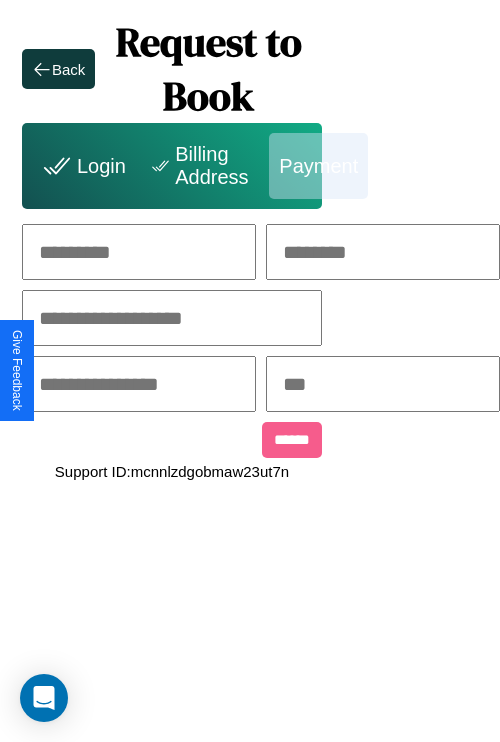 click at bounding box center [139, 252] 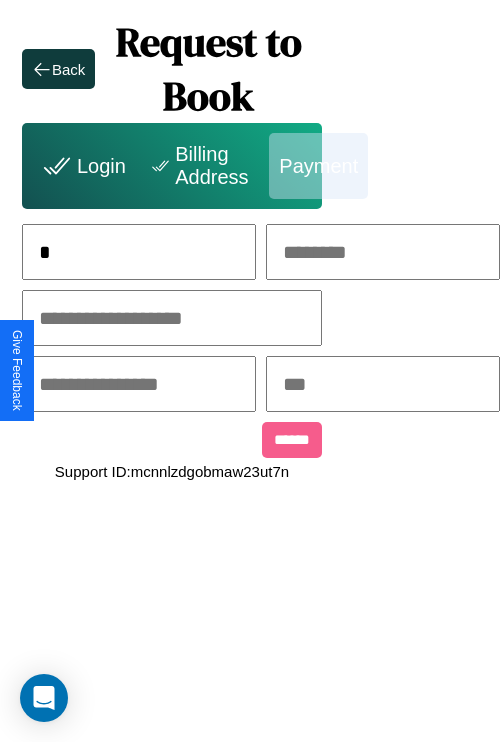 scroll, scrollTop: 0, scrollLeft: 128, axis: horizontal 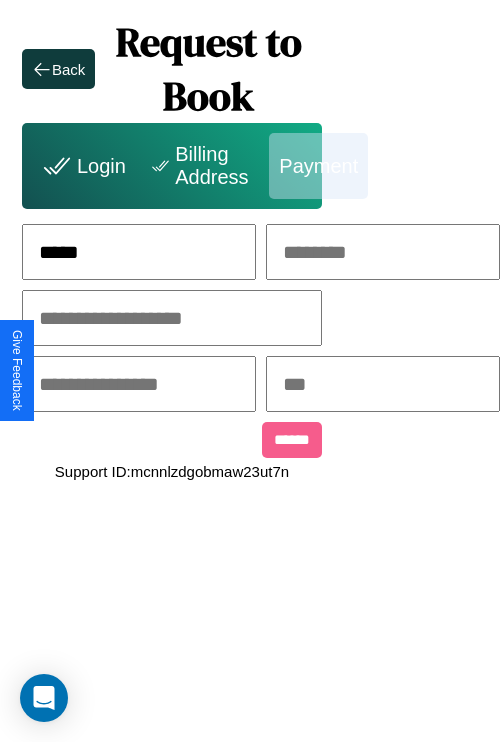 type on "*****" 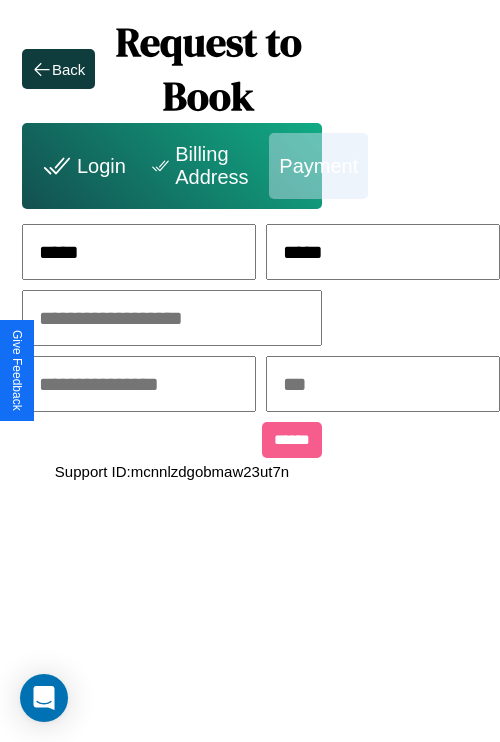 type on "*****" 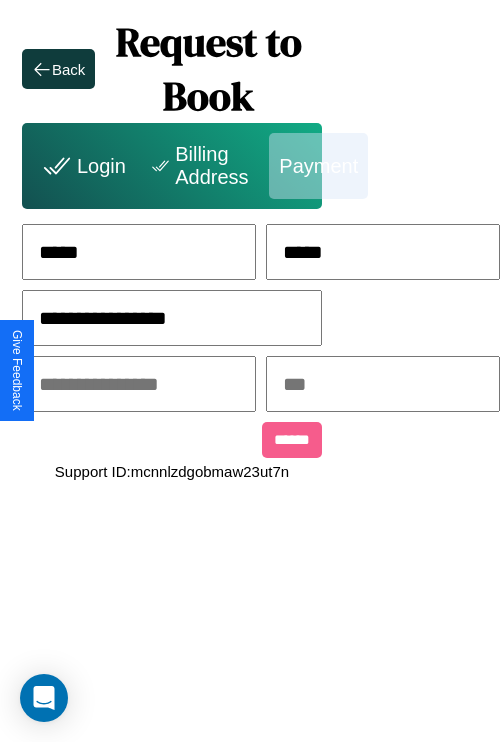 type on "**********" 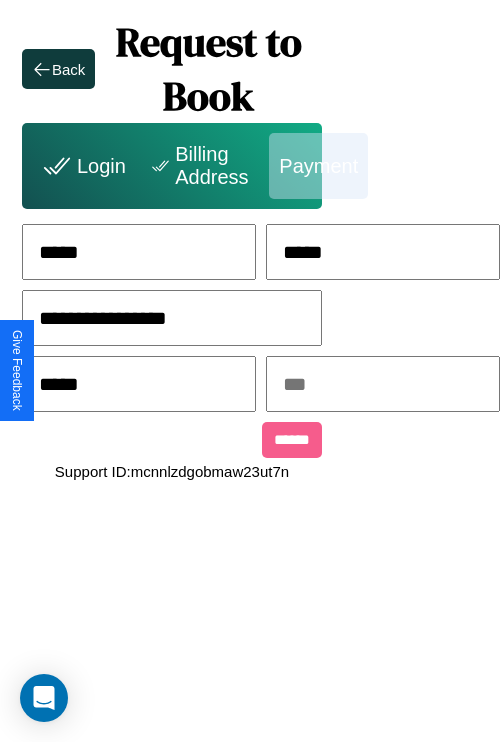 type on "*****" 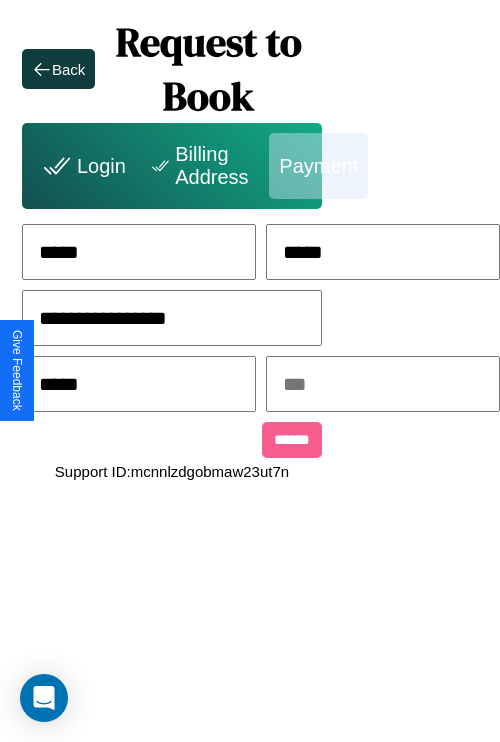 click at bounding box center [383, 384] 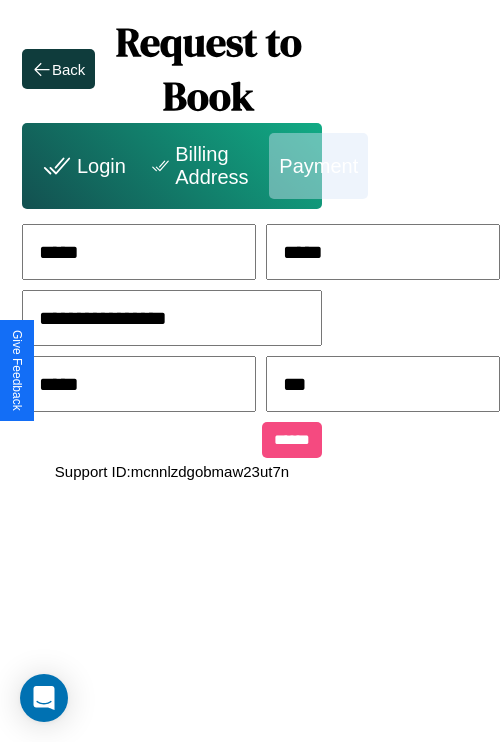 type on "***" 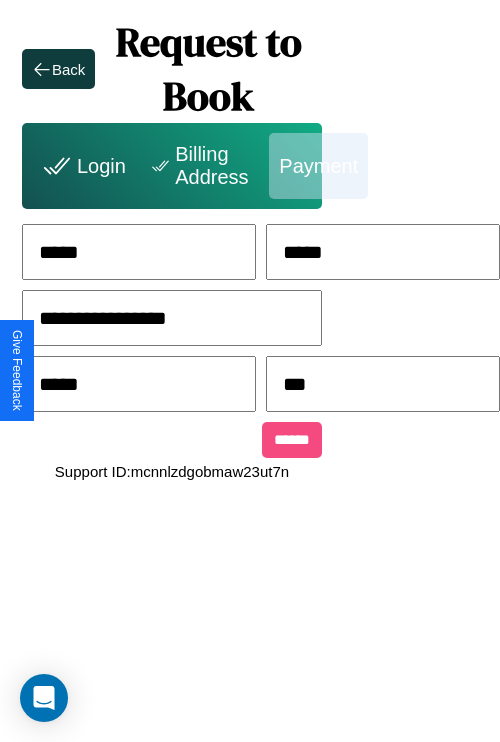 click on "******" at bounding box center (292, 440) 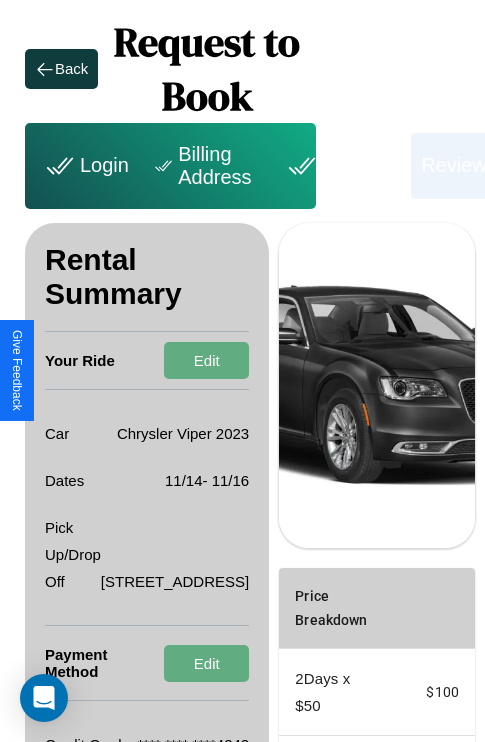 scroll, scrollTop: 355, scrollLeft: 72, axis: both 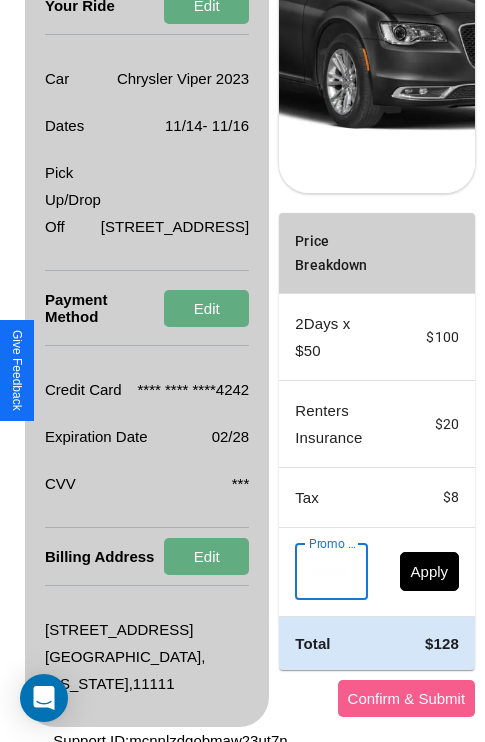 click on "Promo Code" at bounding box center (320, 572) 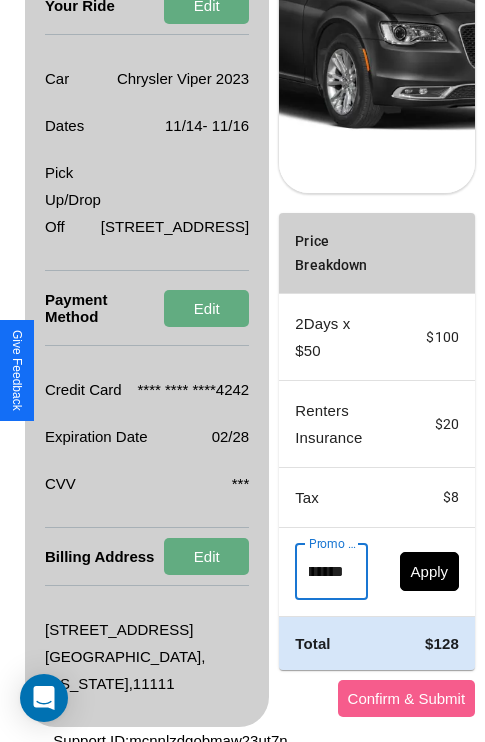 scroll, scrollTop: 0, scrollLeft: 50, axis: horizontal 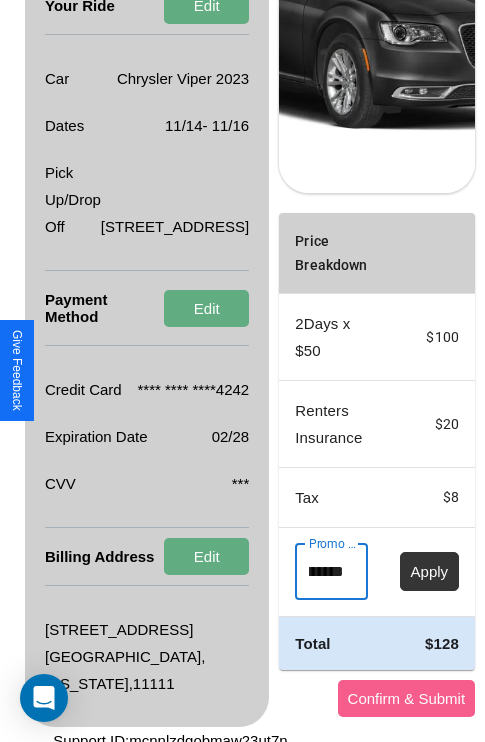 type on "********" 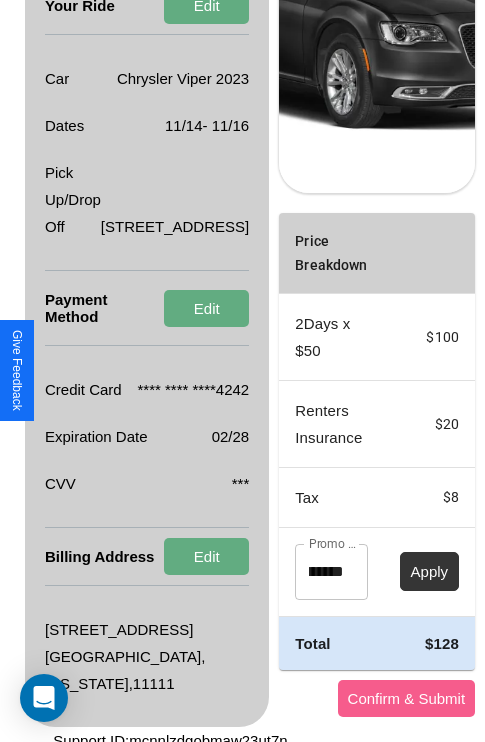 scroll, scrollTop: 0, scrollLeft: 0, axis: both 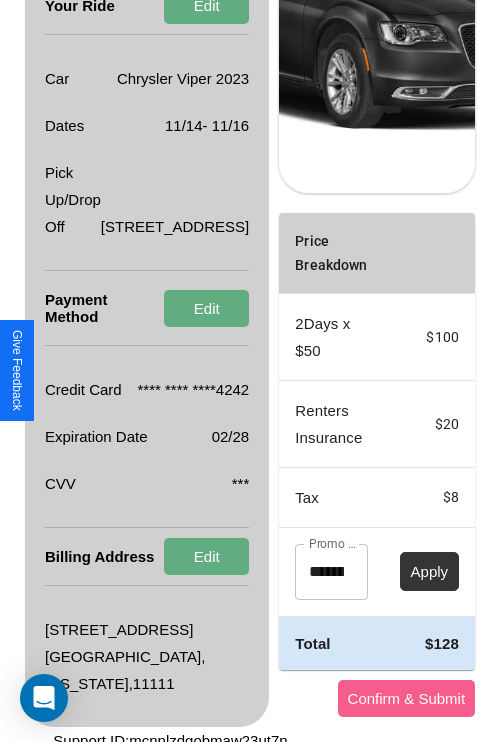 click on "Apply" at bounding box center (430, 571) 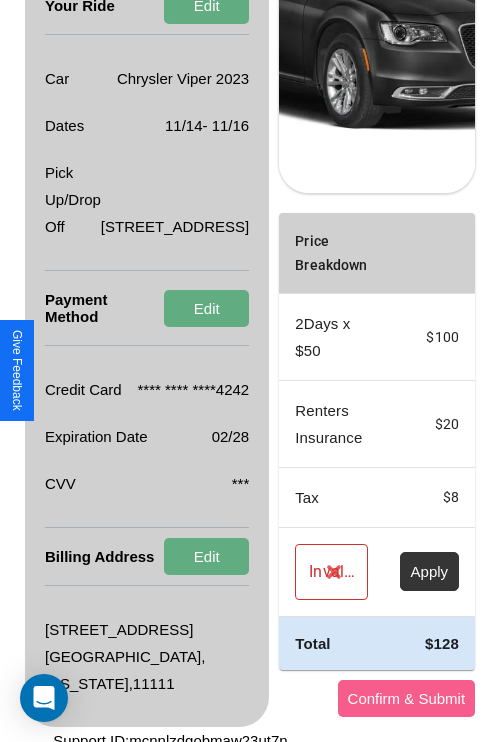 scroll, scrollTop: 509, scrollLeft: 72, axis: both 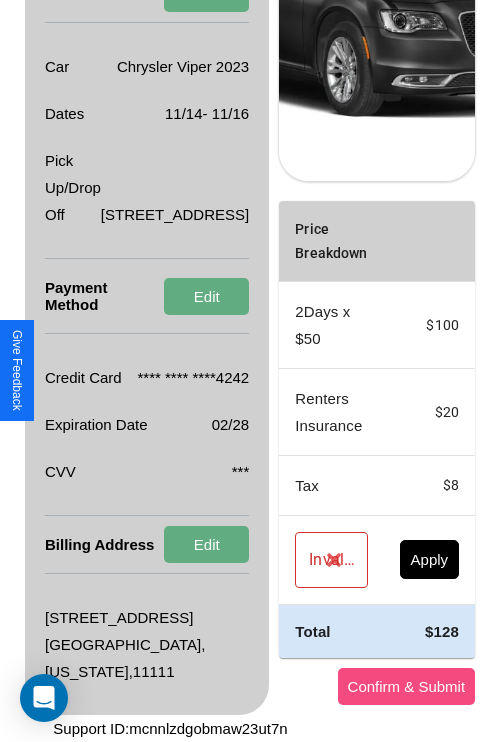 click on "Confirm & Submit" at bounding box center [407, 686] 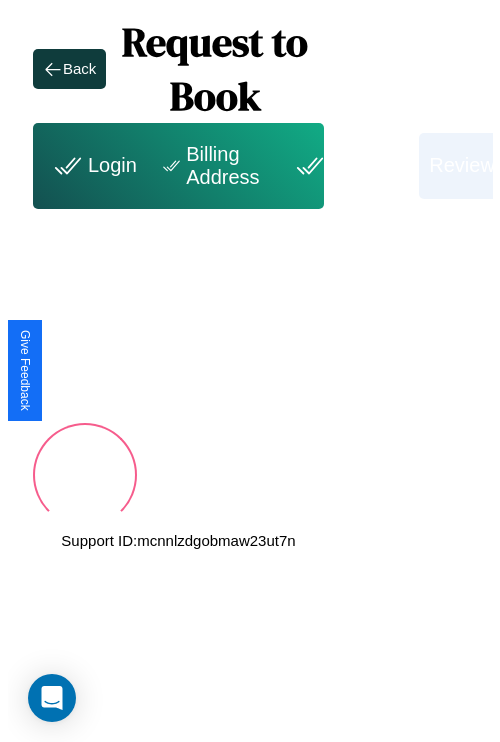 scroll, scrollTop: 0, scrollLeft: 72, axis: horizontal 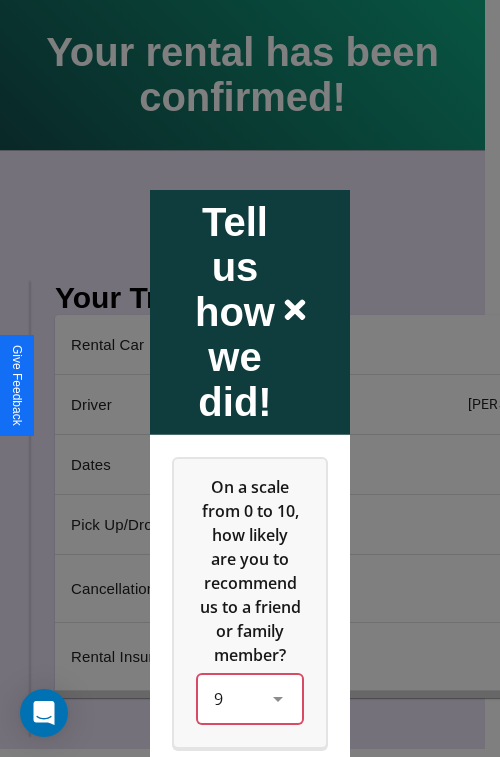 click on "9" at bounding box center [250, 698] 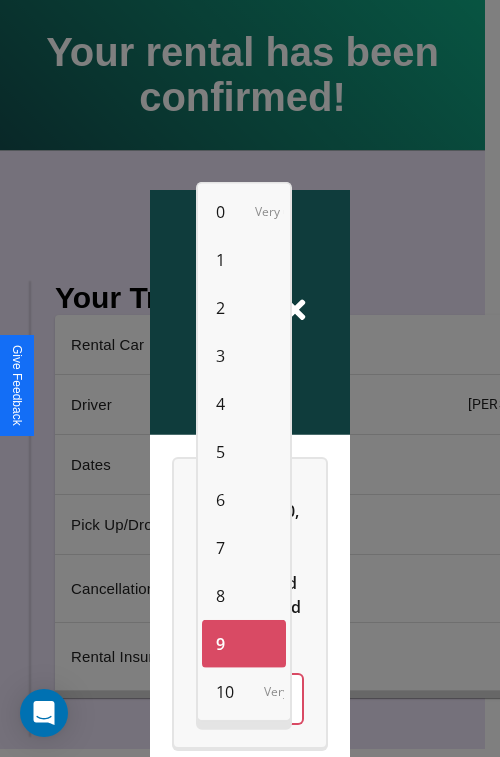 click on "10" at bounding box center (225, 692) 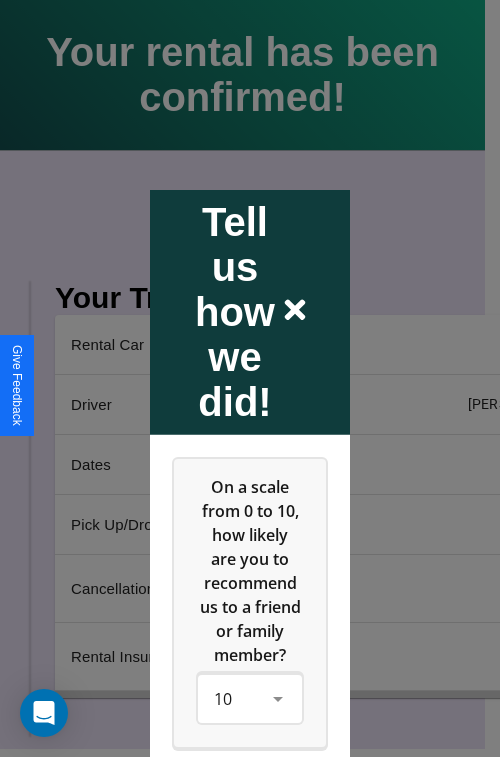 click 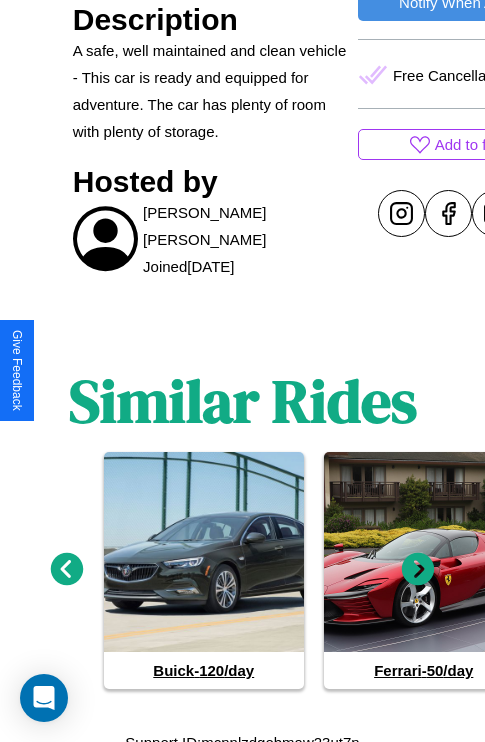 scroll, scrollTop: 817, scrollLeft: 0, axis: vertical 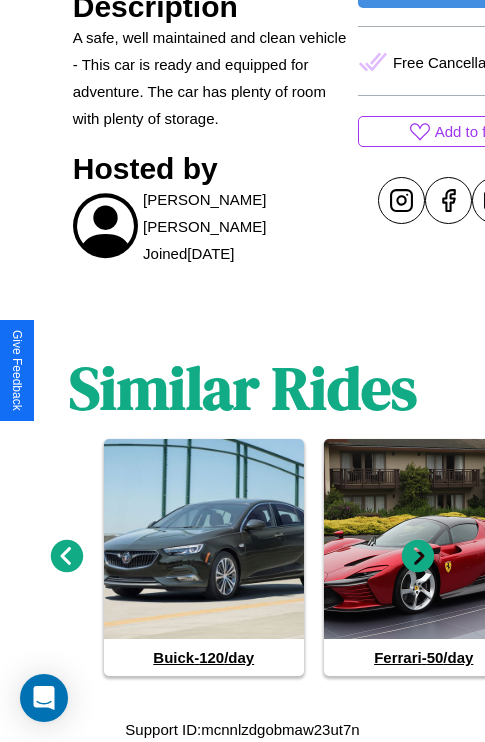 click 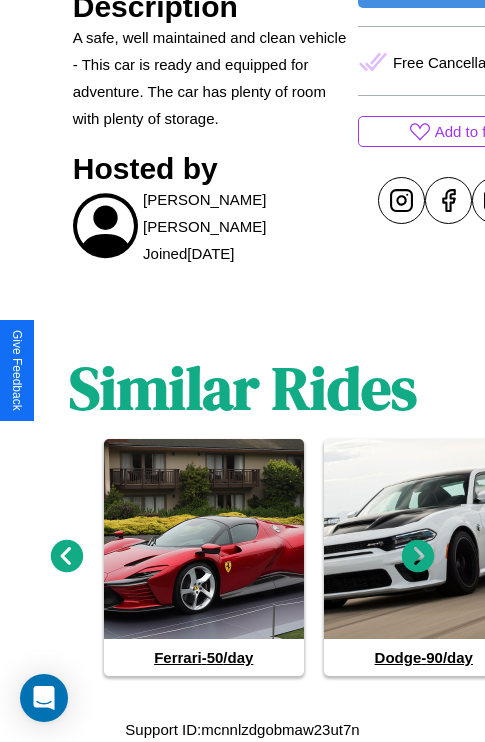 click 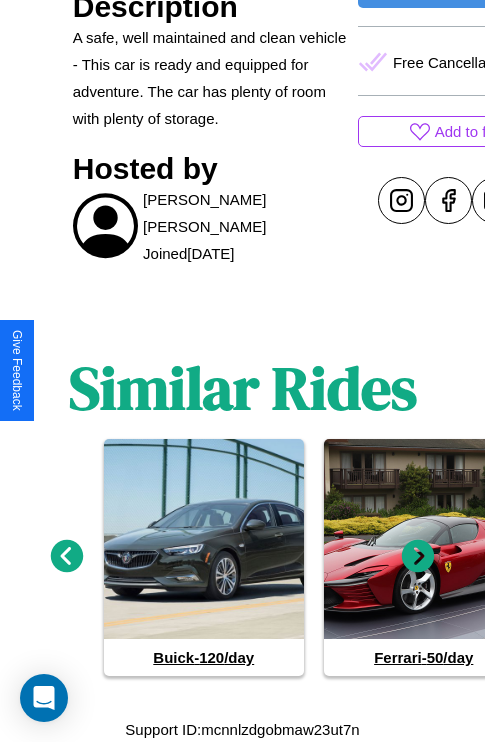 click 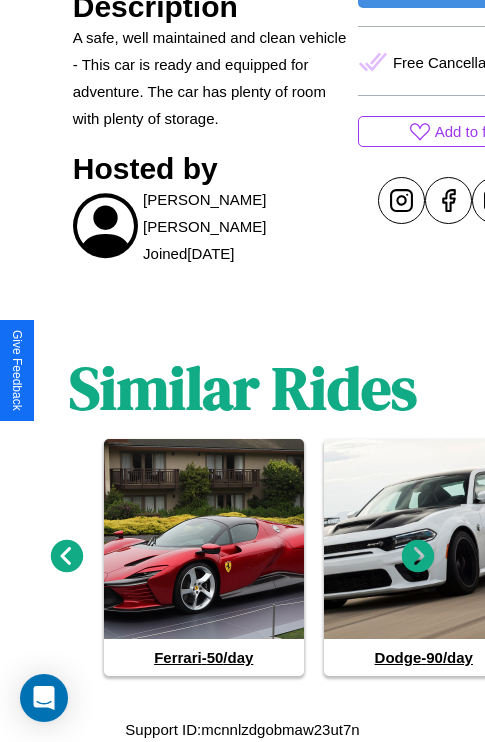 click 